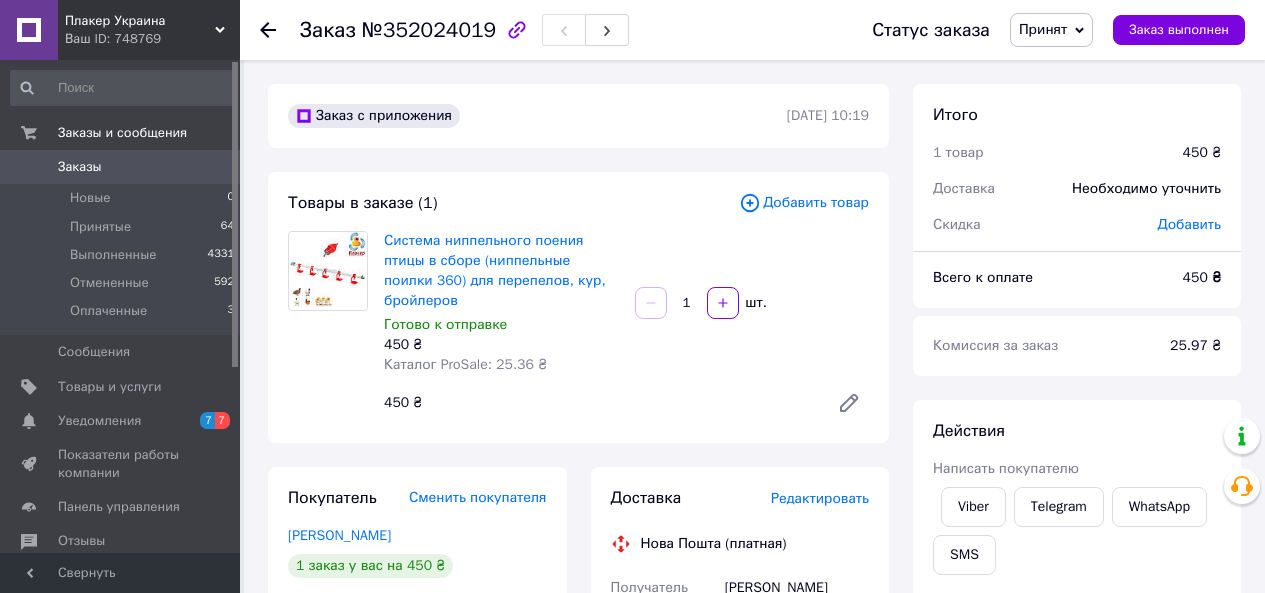 scroll, scrollTop: 700, scrollLeft: 0, axis: vertical 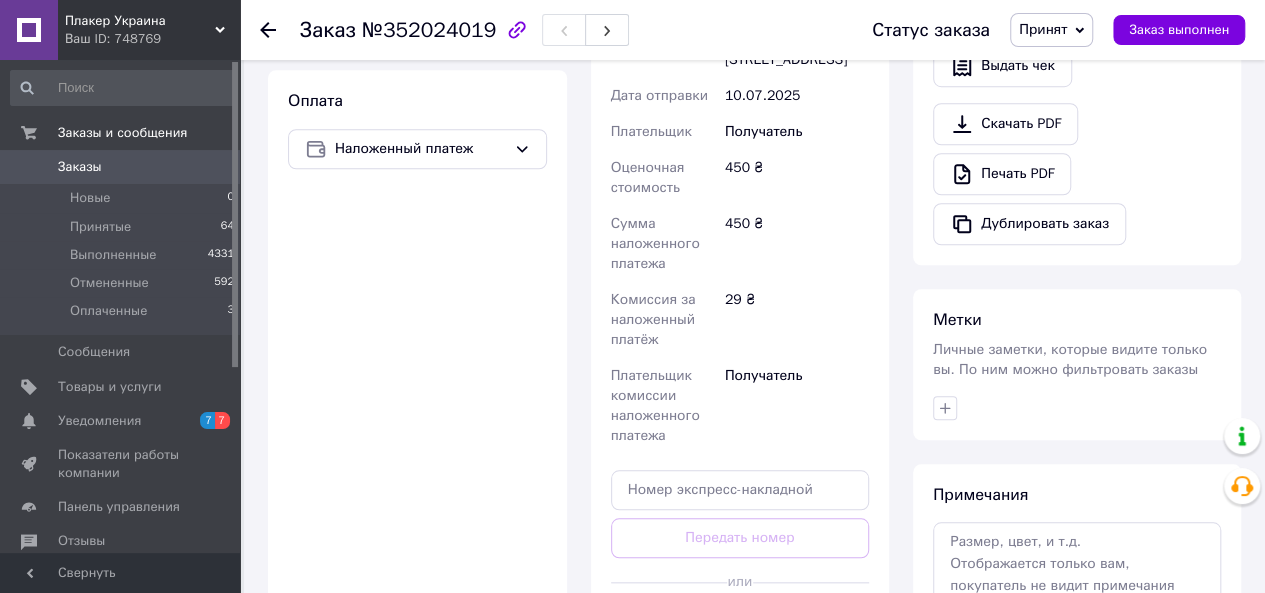 click on "Заказы" at bounding box center (121, 167) 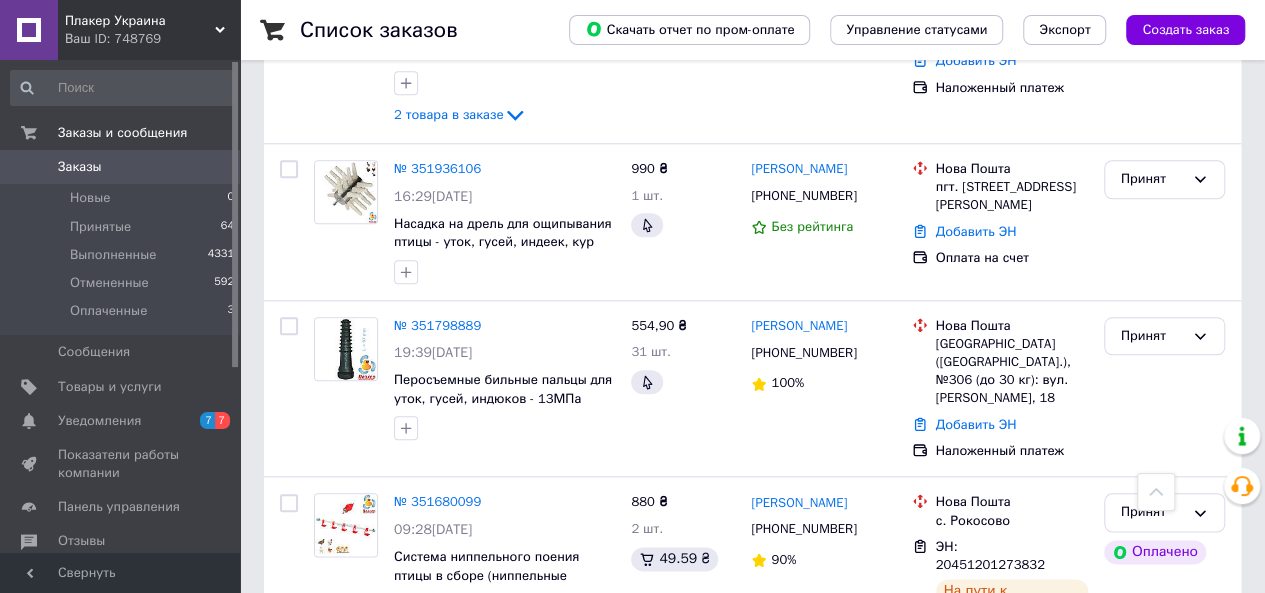 scroll, scrollTop: 900, scrollLeft: 0, axis: vertical 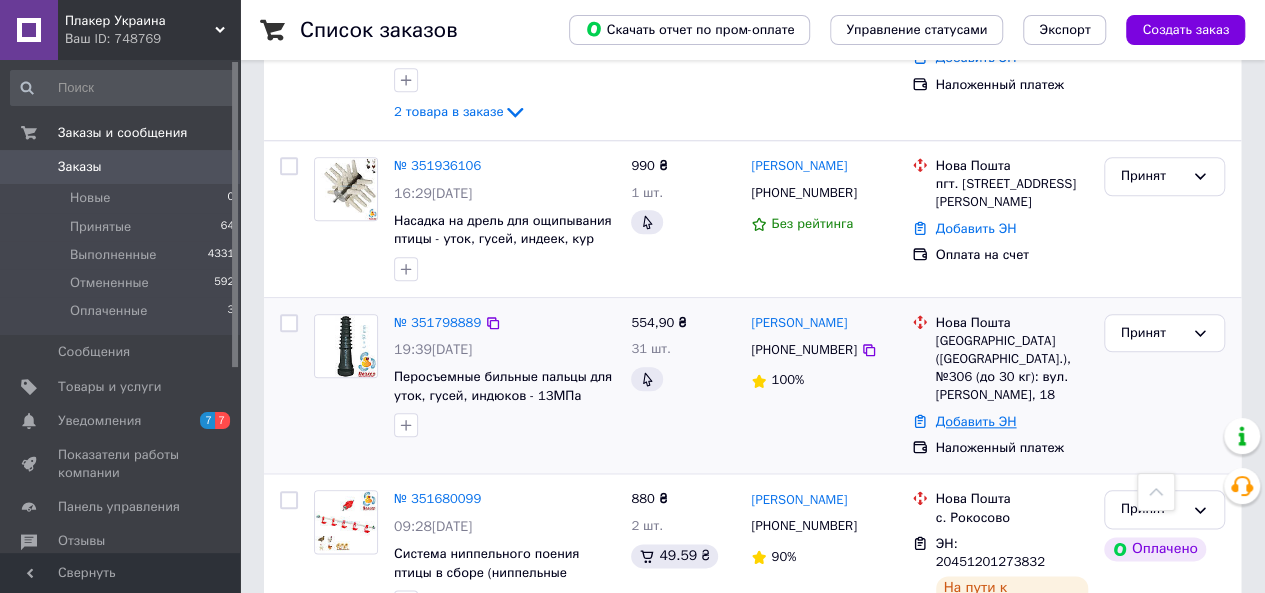 click on "Добавить ЭН" at bounding box center [976, 421] 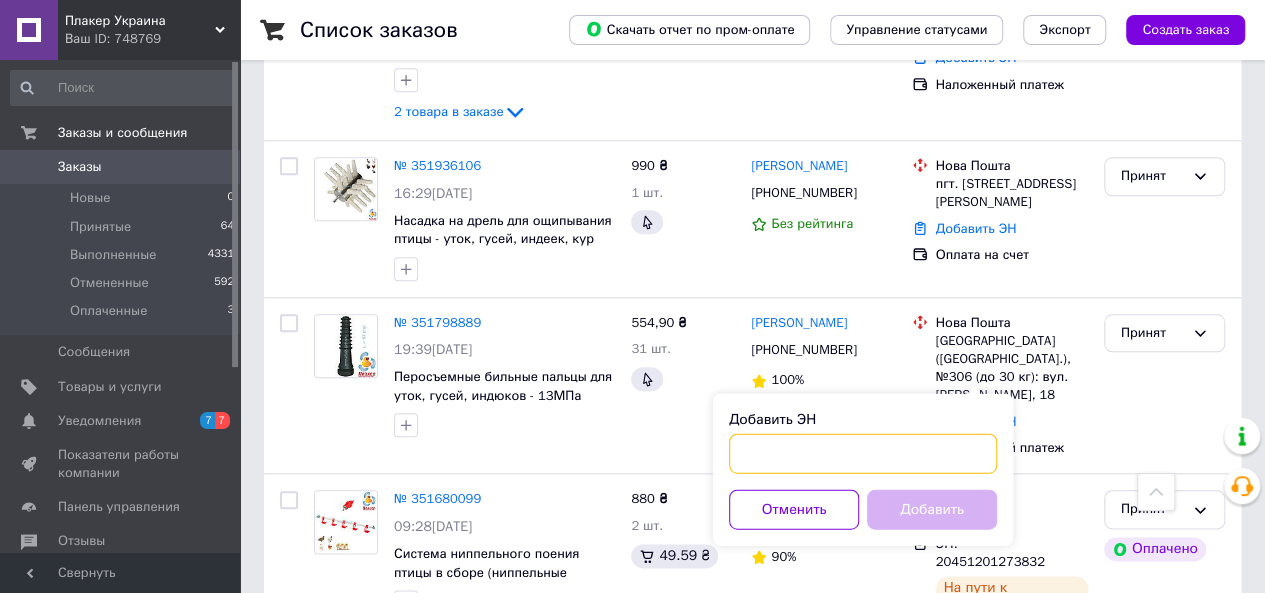 click on "Добавить ЭН" at bounding box center (863, 453) 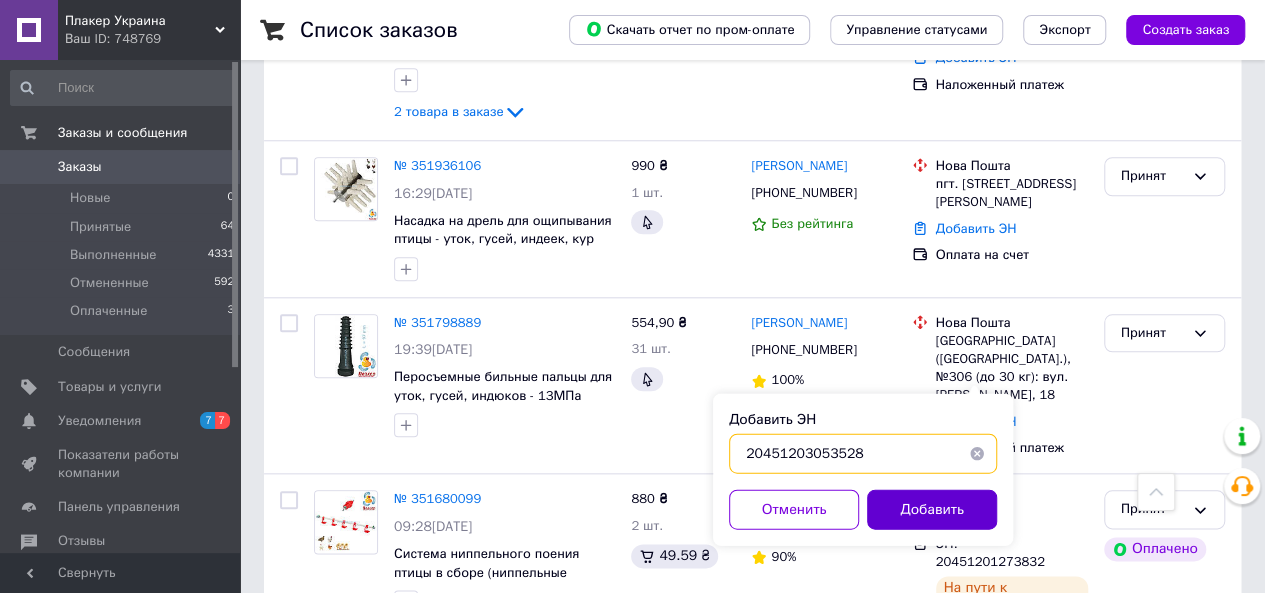 type on "20451203053528" 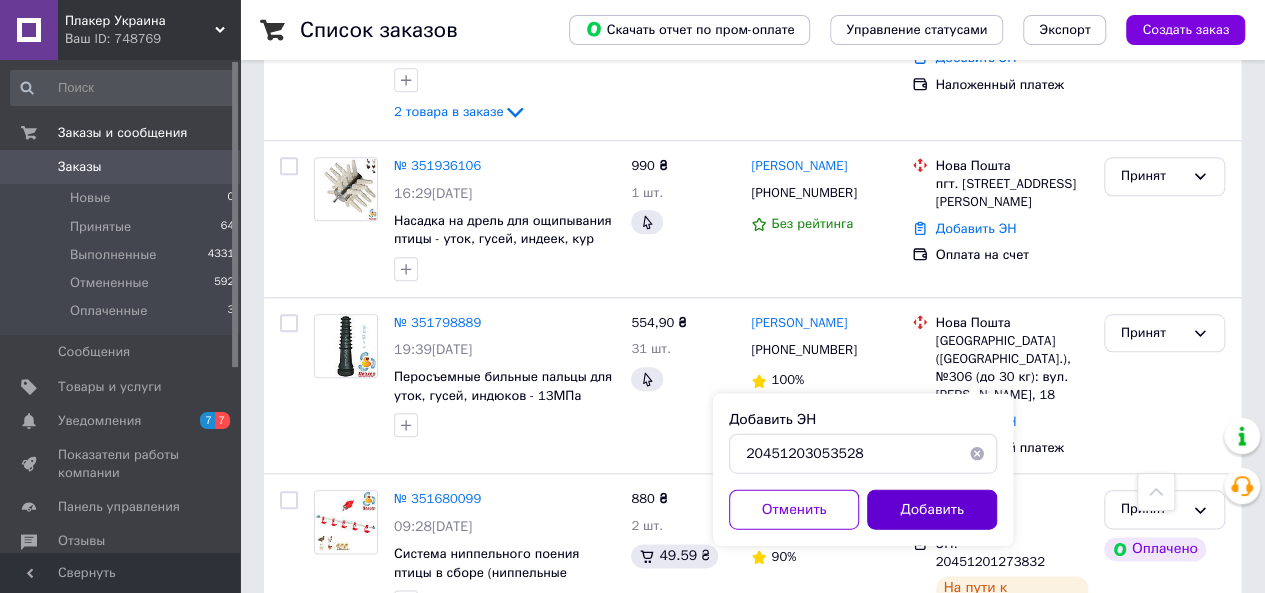 click on "Добавить" at bounding box center (932, 509) 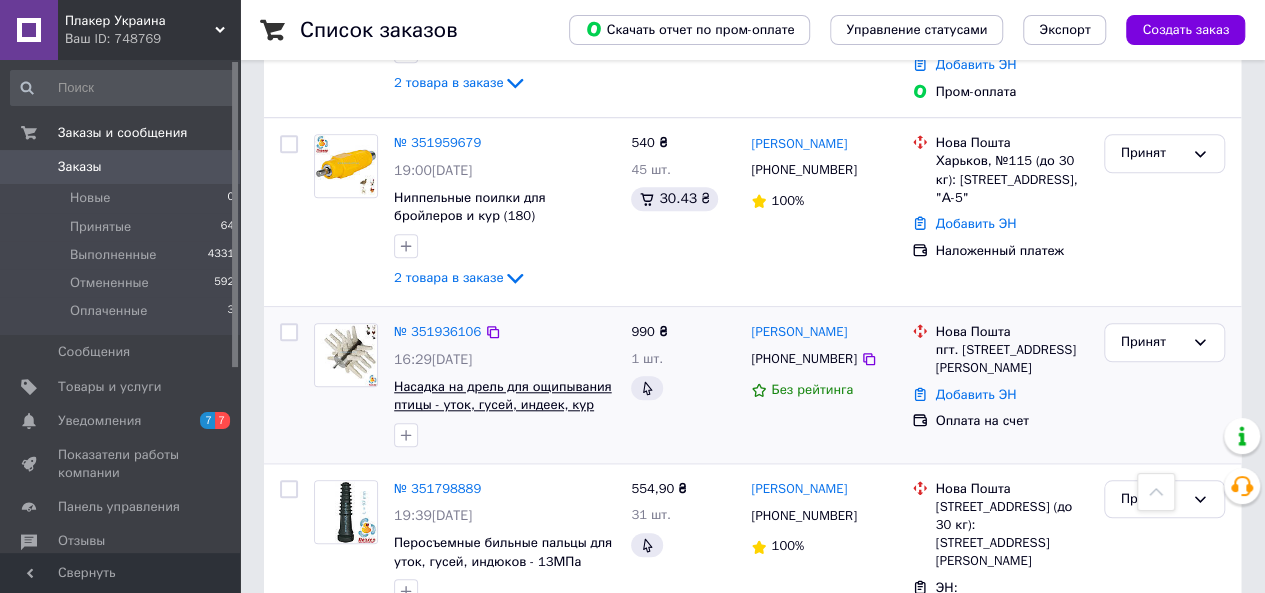 scroll, scrollTop: 700, scrollLeft: 0, axis: vertical 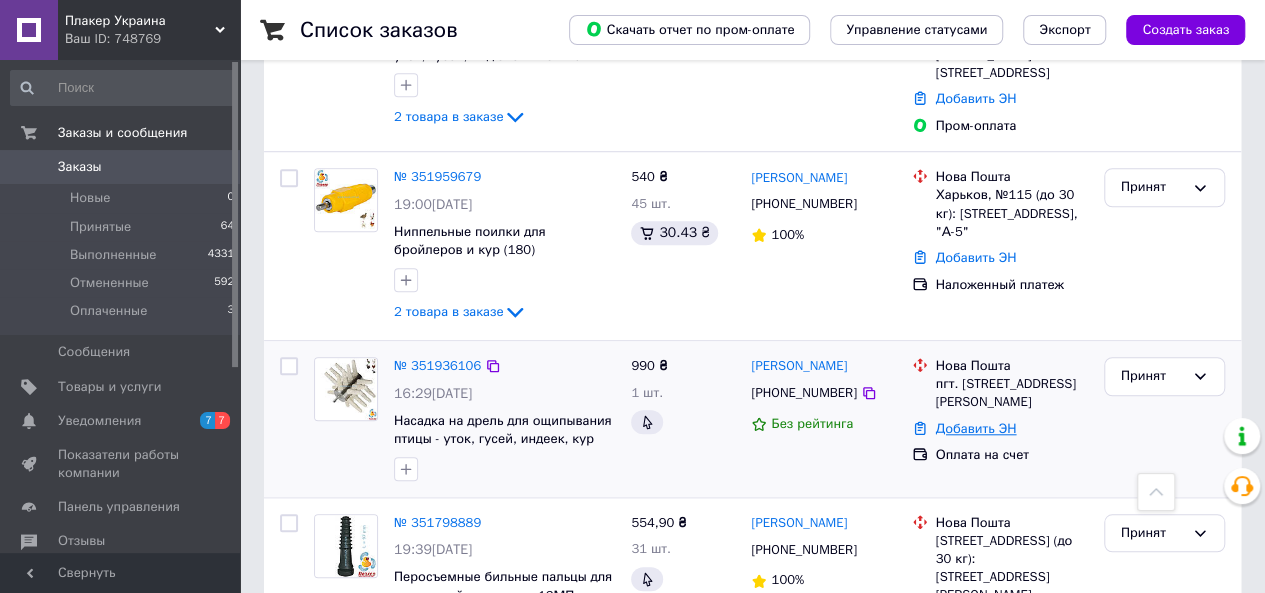 click on "Добавить ЭН" at bounding box center [976, 428] 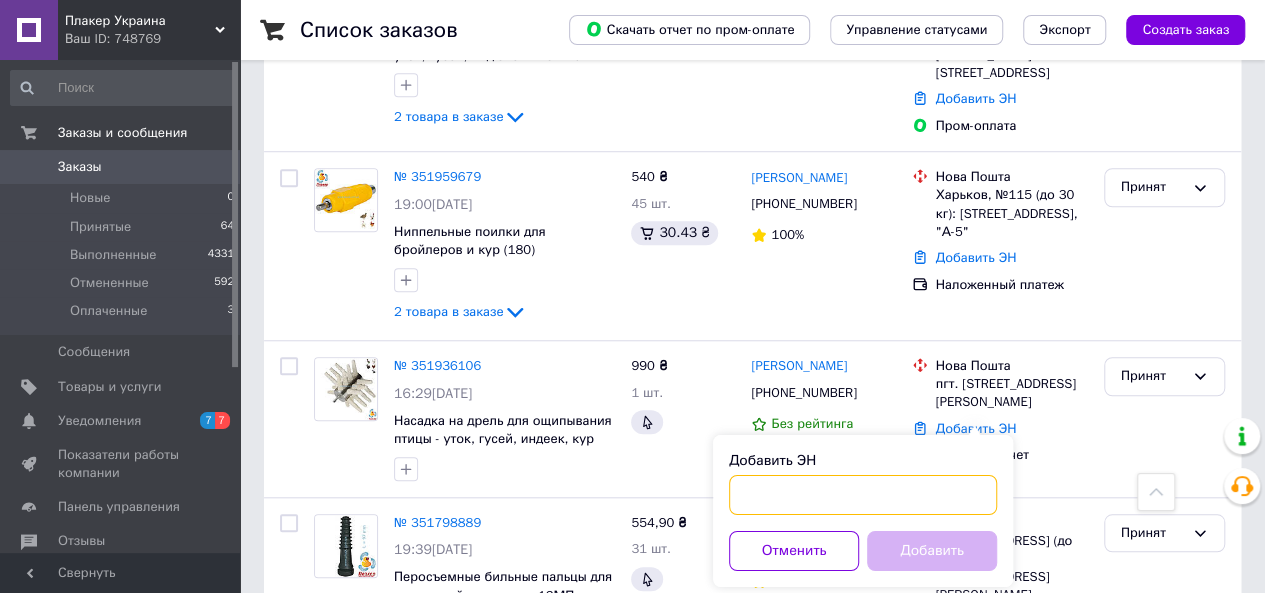 click on "Добавить ЭН" at bounding box center (863, 495) 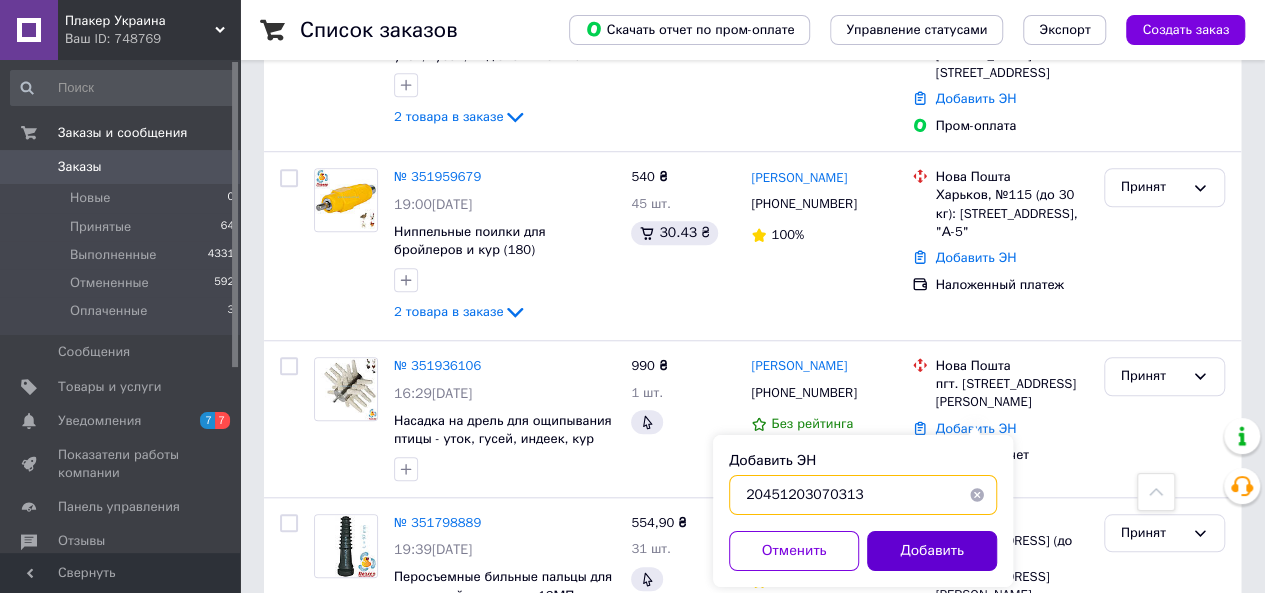 type on "20451203070313" 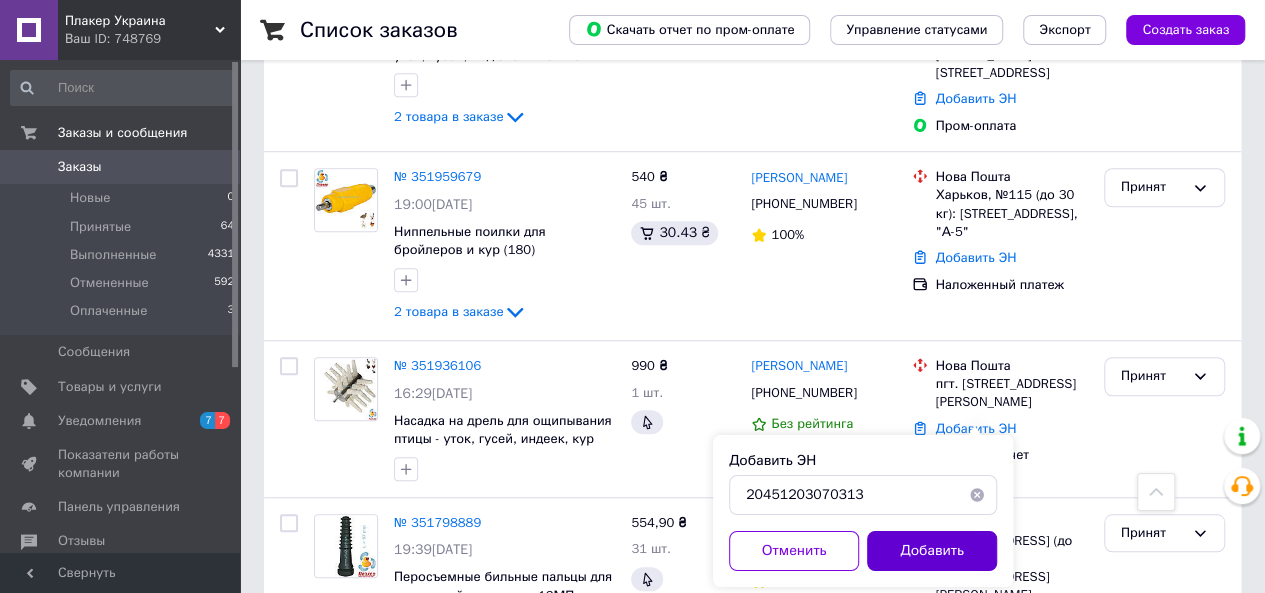 click on "Добавить" at bounding box center (932, 551) 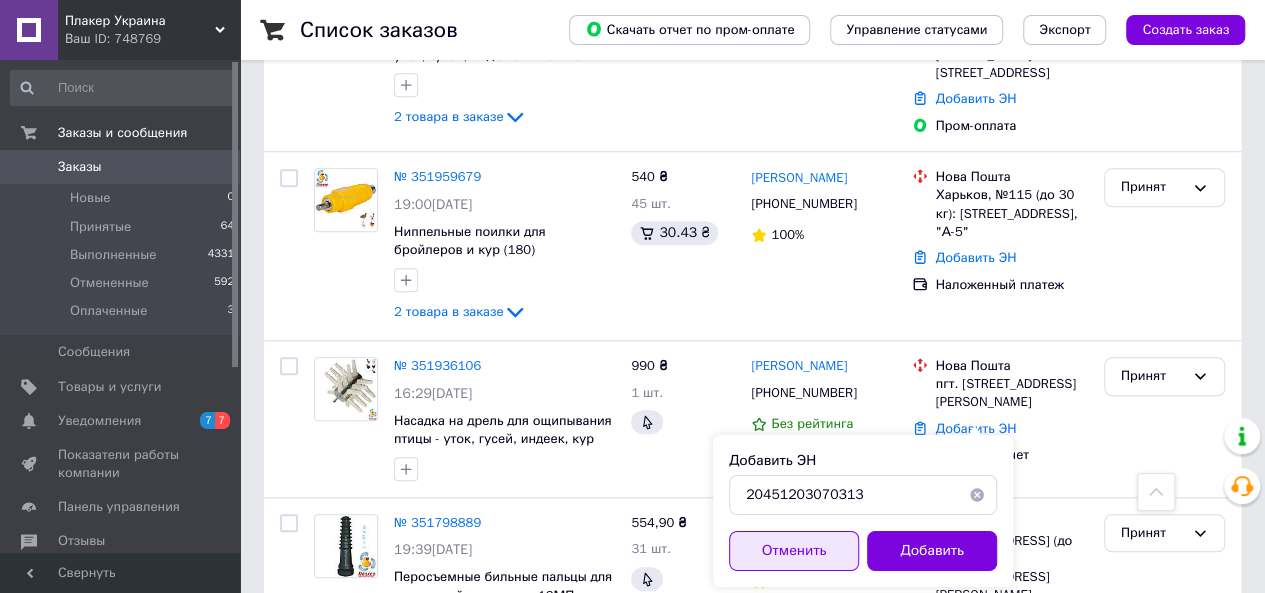 click on "Отменить" at bounding box center (794, 551) 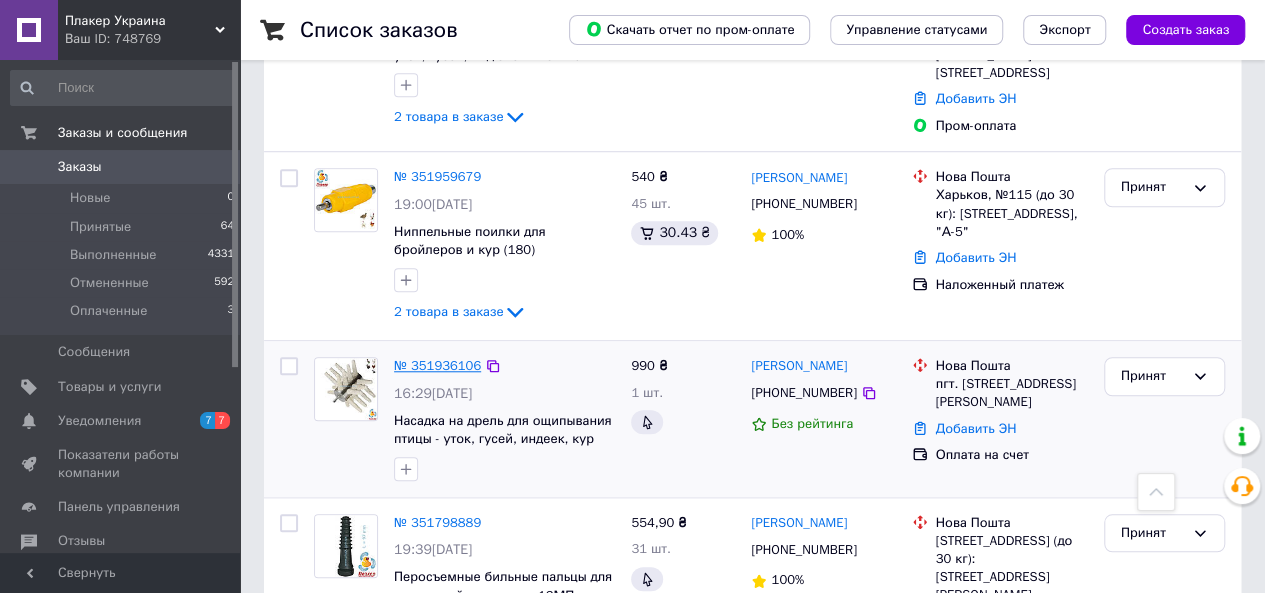 click on "№ 351936106" at bounding box center (437, 365) 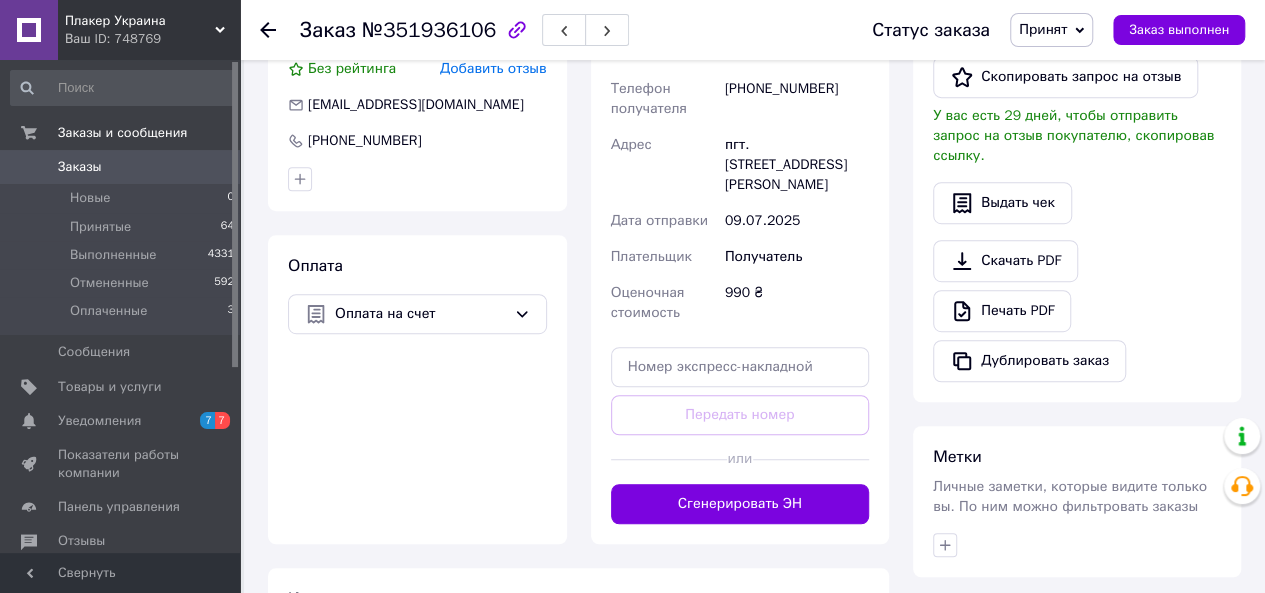 scroll, scrollTop: 500, scrollLeft: 0, axis: vertical 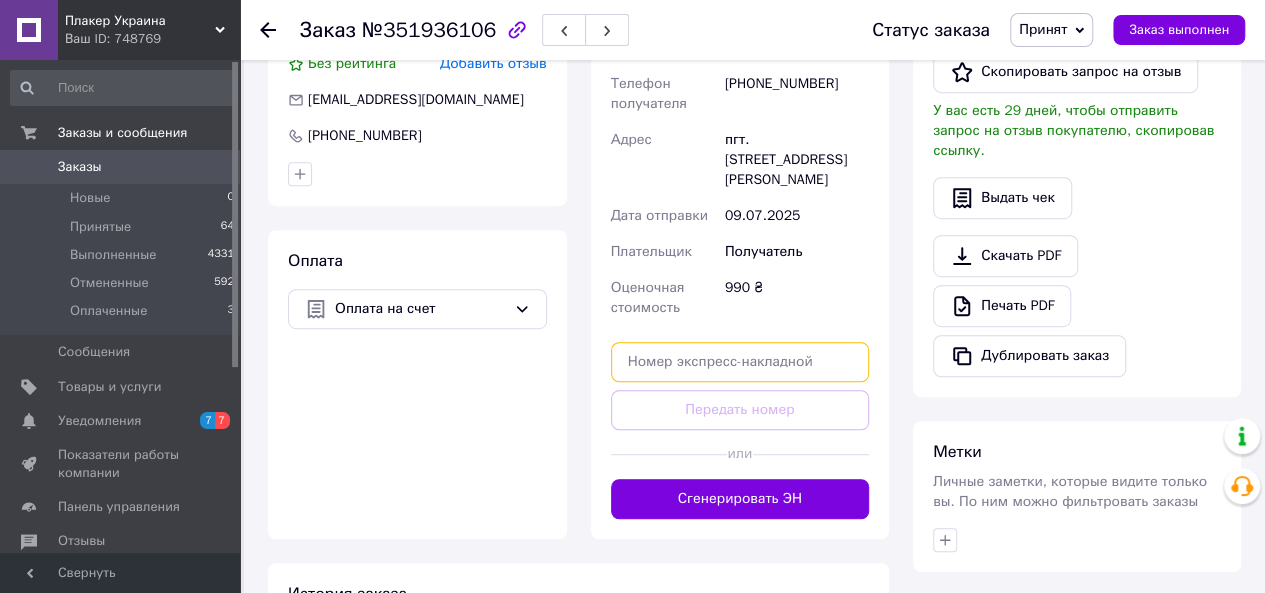 click at bounding box center (740, 362) 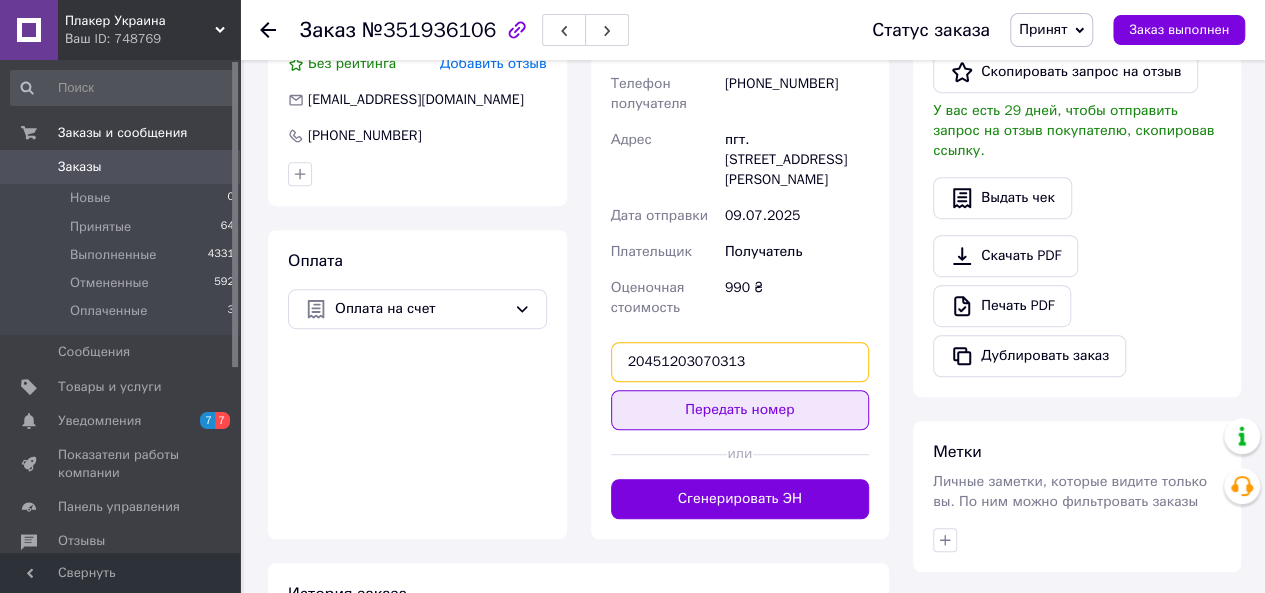 type on "20451203070313" 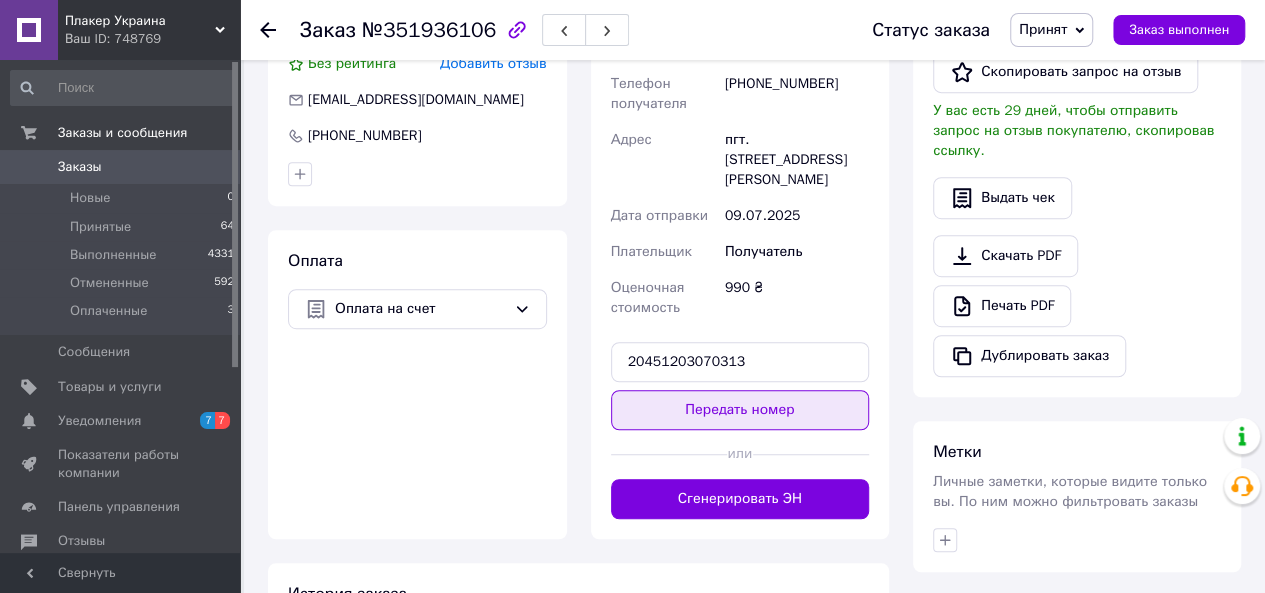click on "Передать номер" at bounding box center [740, 410] 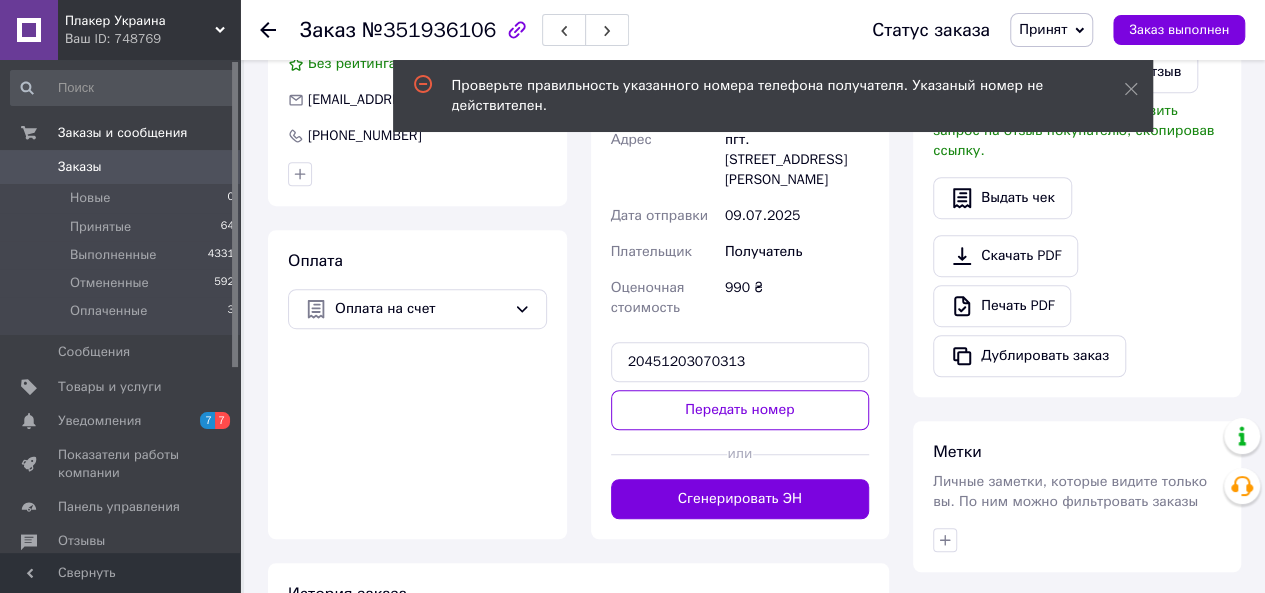 click on "Оплата Оплата на счет" at bounding box center [417, 384] 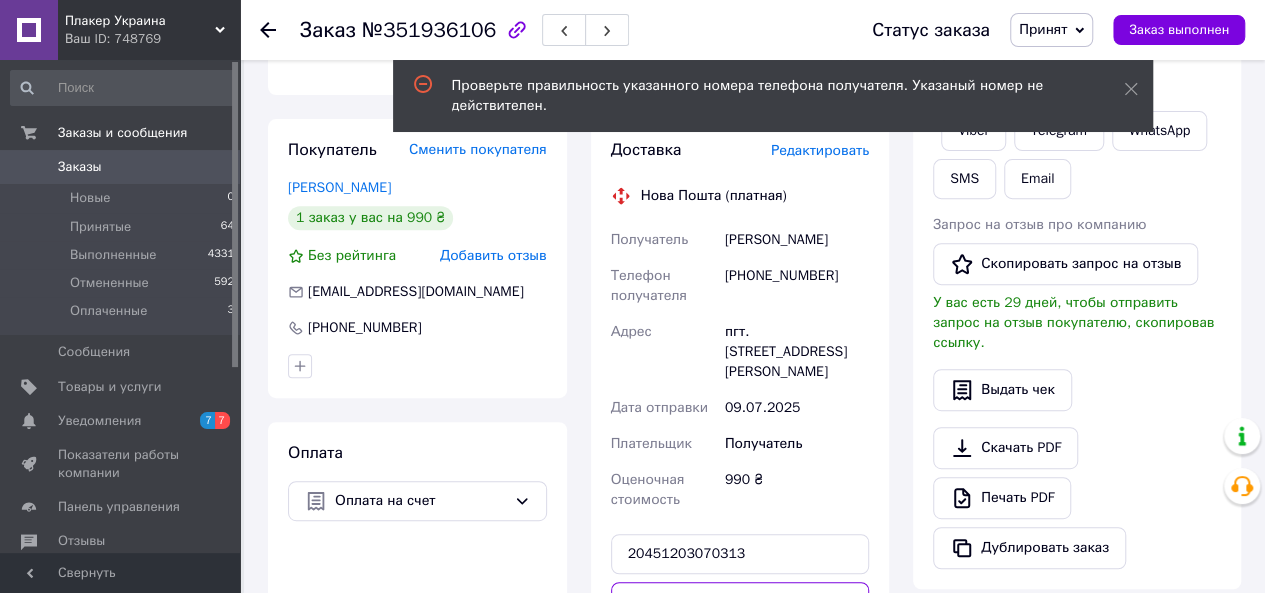scroll, scrollTop: 300, scrollLeft: 0, axis: vertical 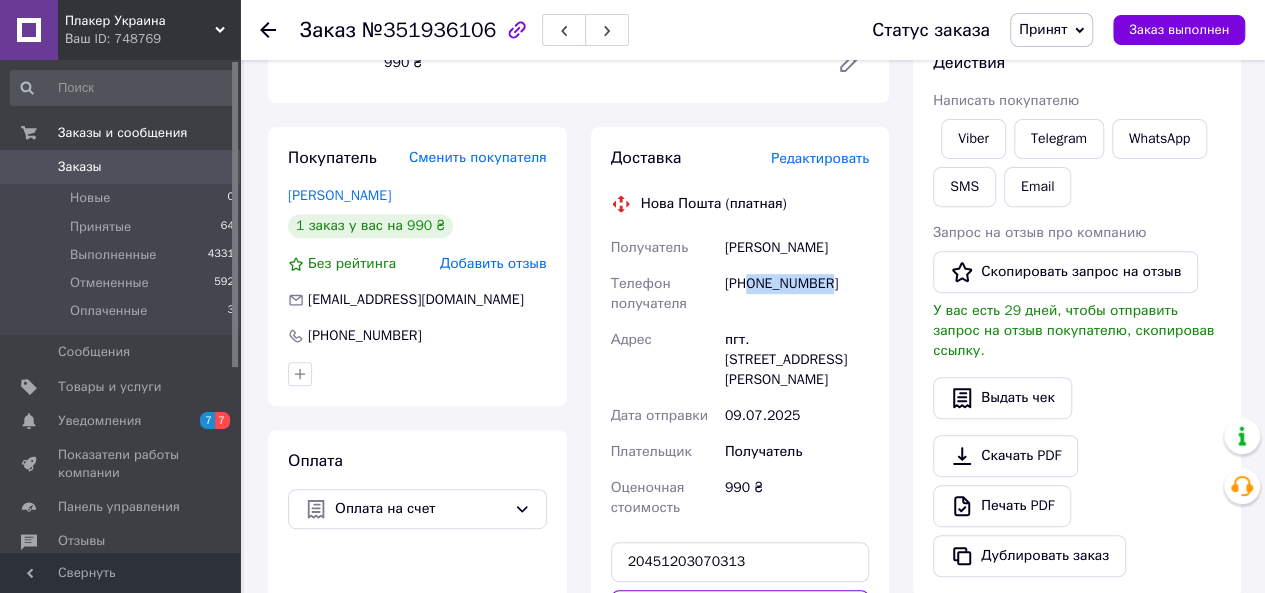 drag, startPoint x: 751, startPoint y: 285, endPoint x: 860, endPoint y: 287, distance: 109.01835 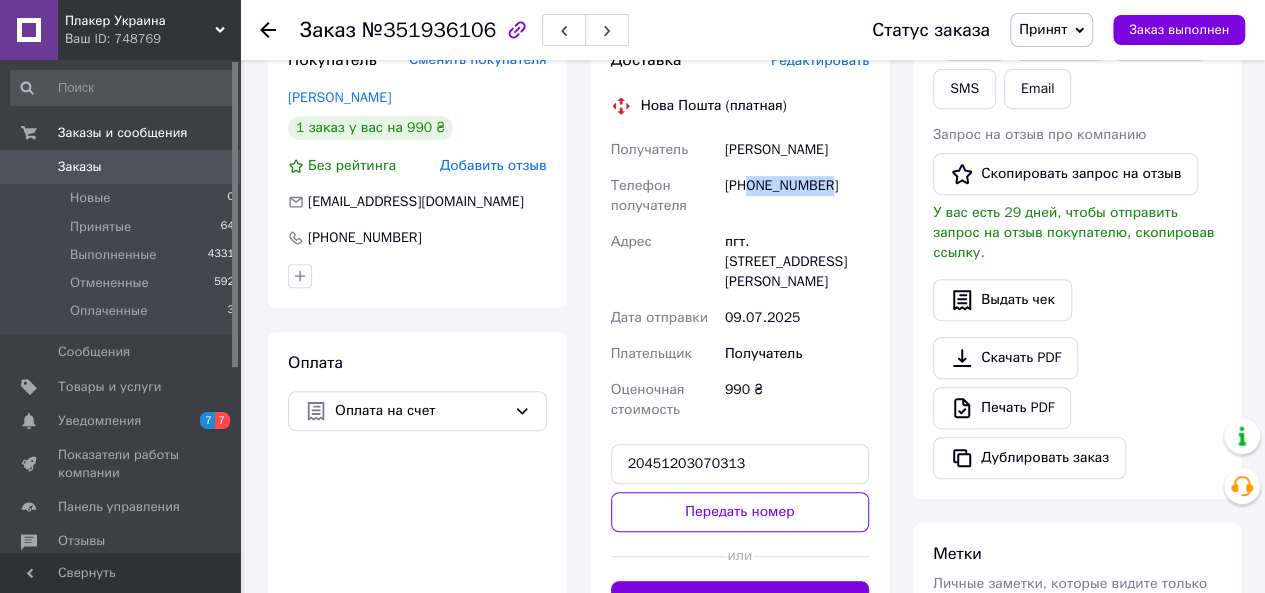 scroll, scrollTop: 400, scrollLeft: 0, axis: vertical 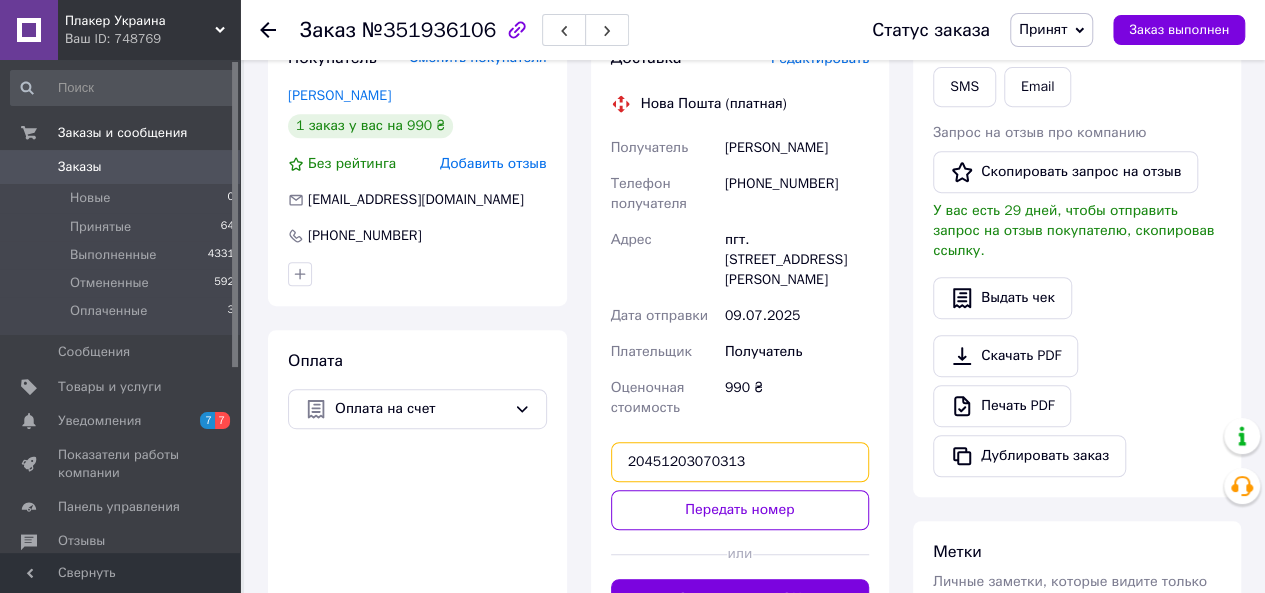 drag, startPoint x: 740, startPoint y: 479, endPoint x: 596, endPoint y: 496, distance: 145 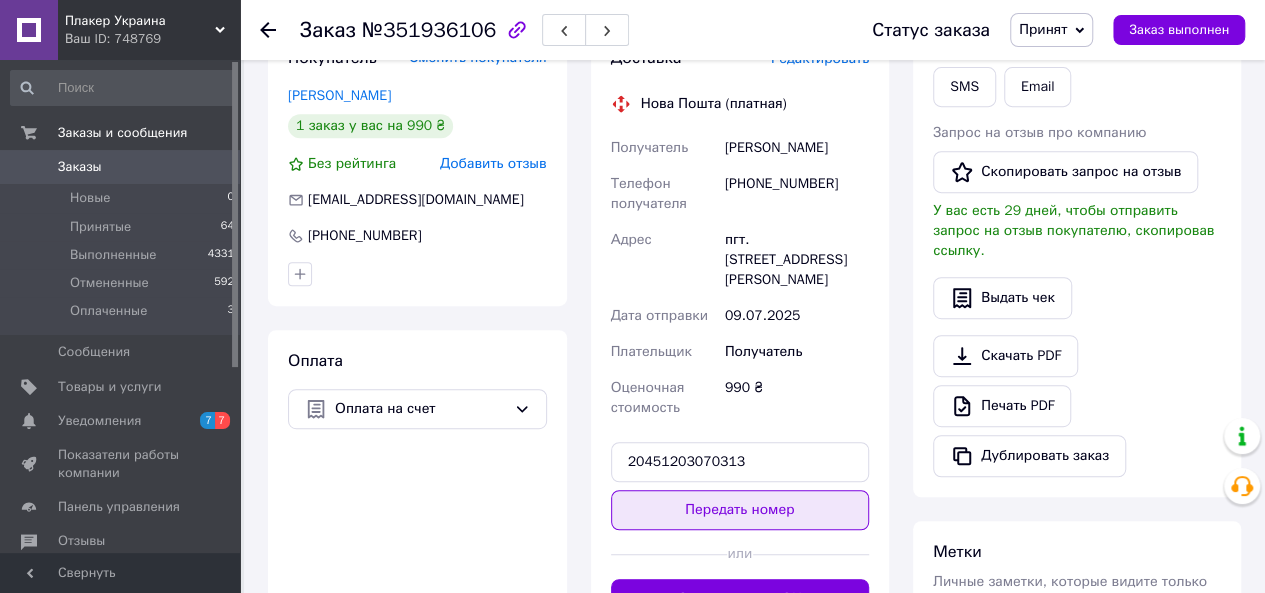 click on "Передать номер" at bounding box center (740, 510) 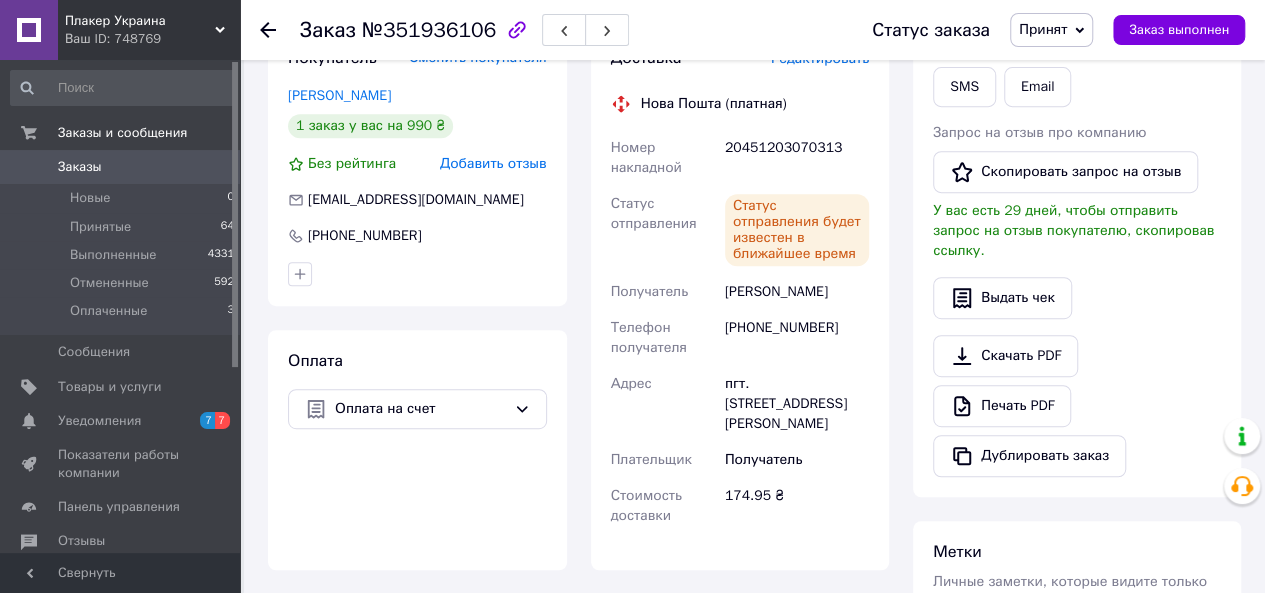 click on "Заказы" at bounding box center (80, 167) 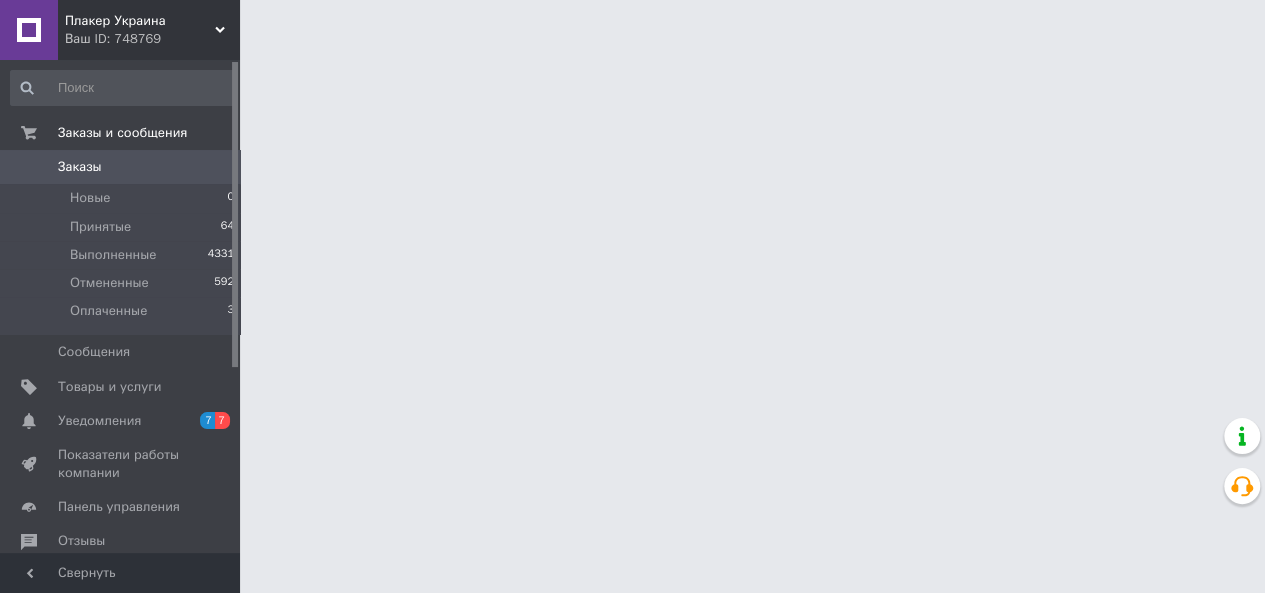 scroll, scrollTop: 0, scrollLeft: 0, axis: both 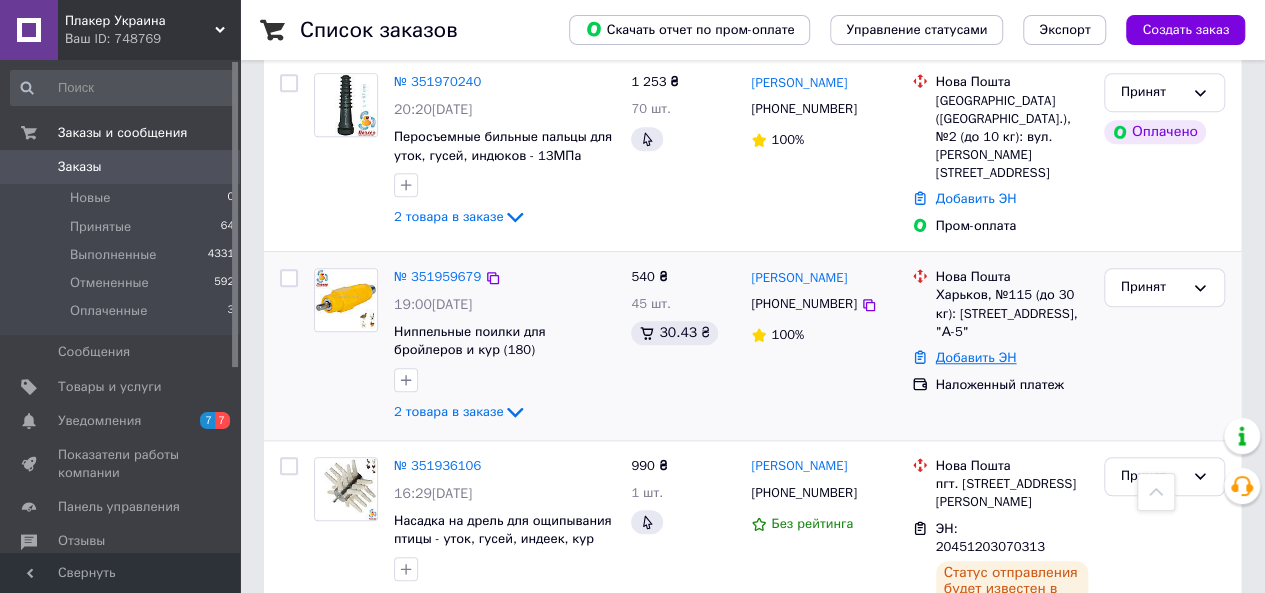 click on "Добавить ЭН" at bounding box center [976, 357] 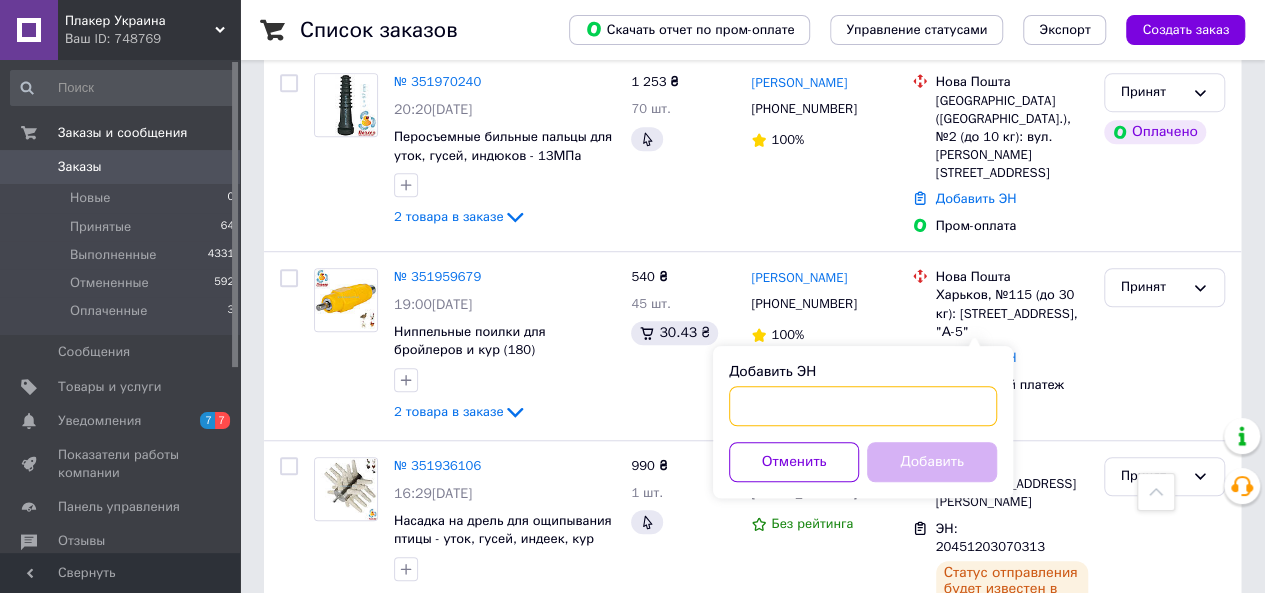 click on "Добавить ЭН" at bounding box center (863, 406) 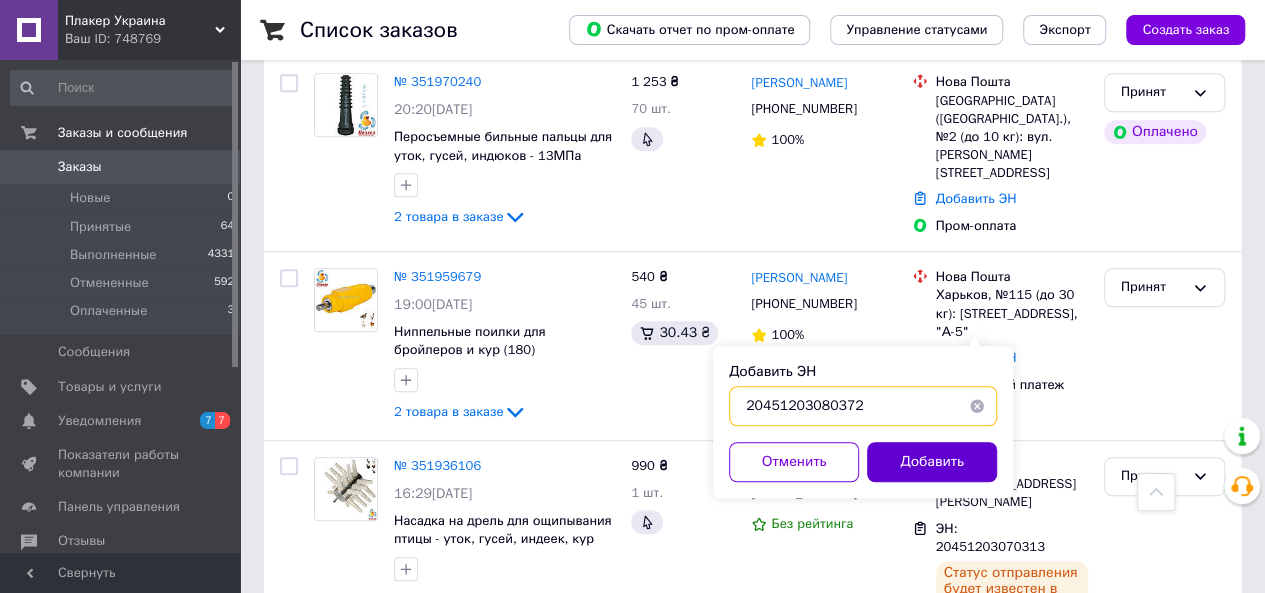 type on "20451203080372" 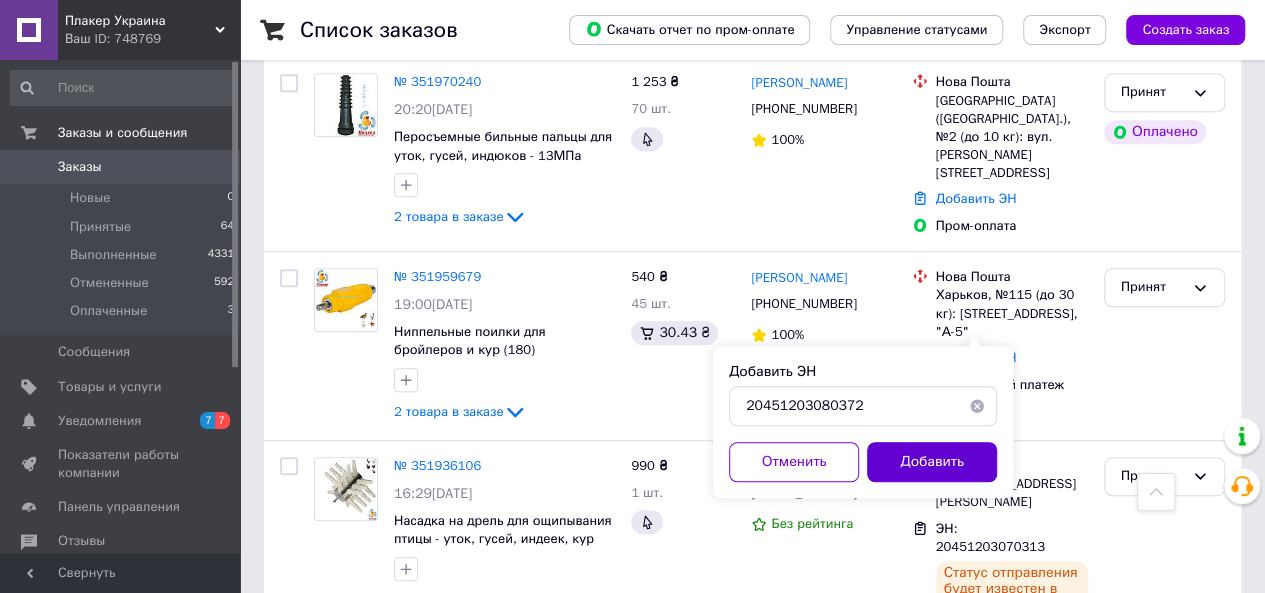 click on "Добавить" at bounding box center [932, 462] 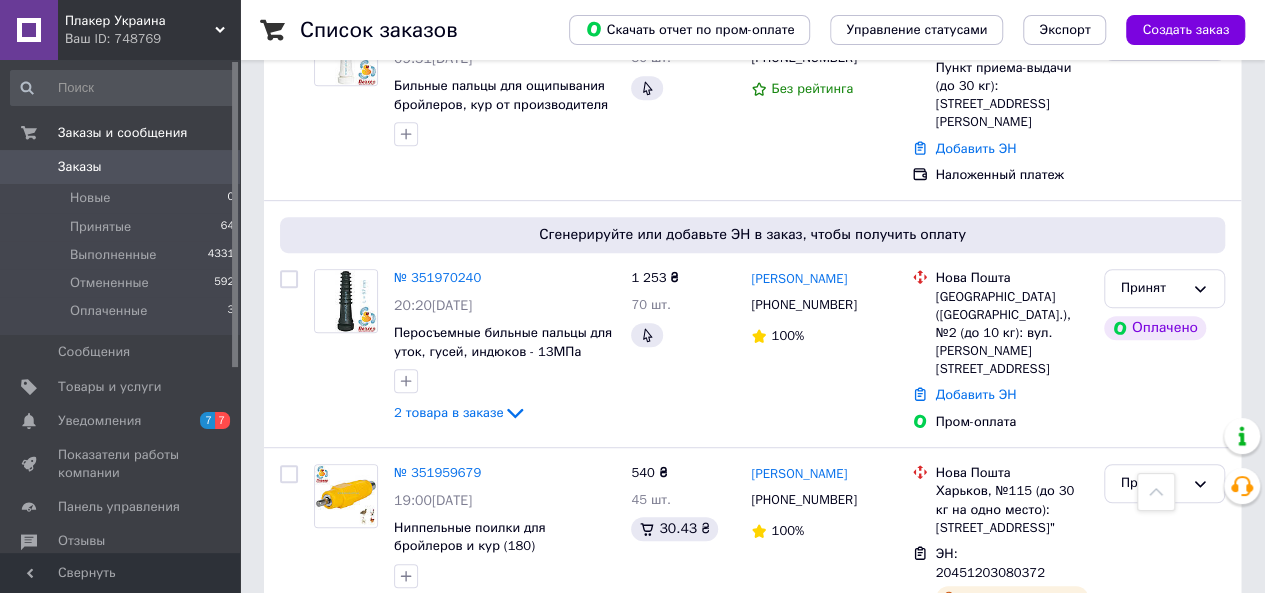 scroll, scrollTop: 400, scrollLeft: 0, axis: vertical 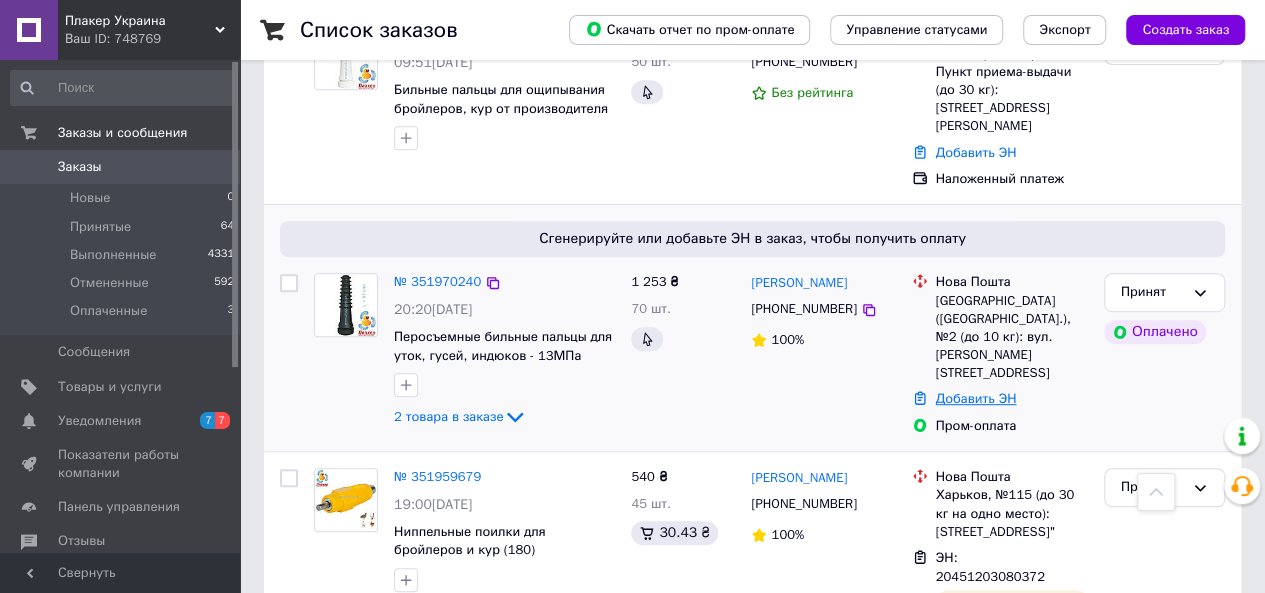 click on "Добавить ЭН" at bounding box center [976, 398] 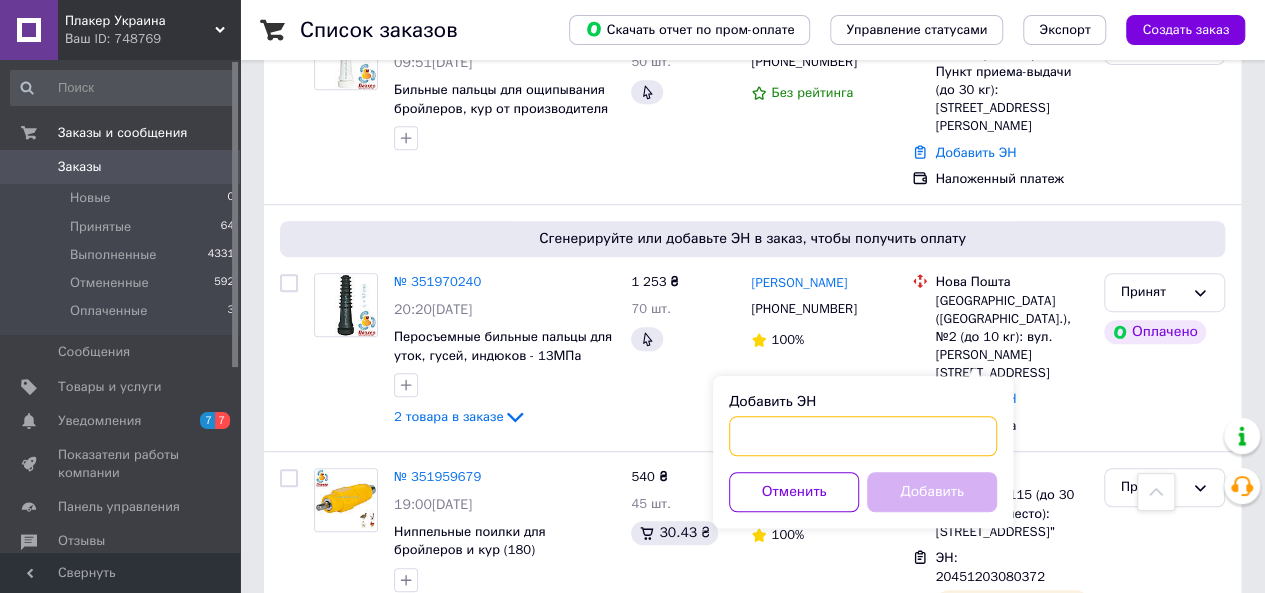 click on "Добавить ЭН" at bounding box center [863, 436] 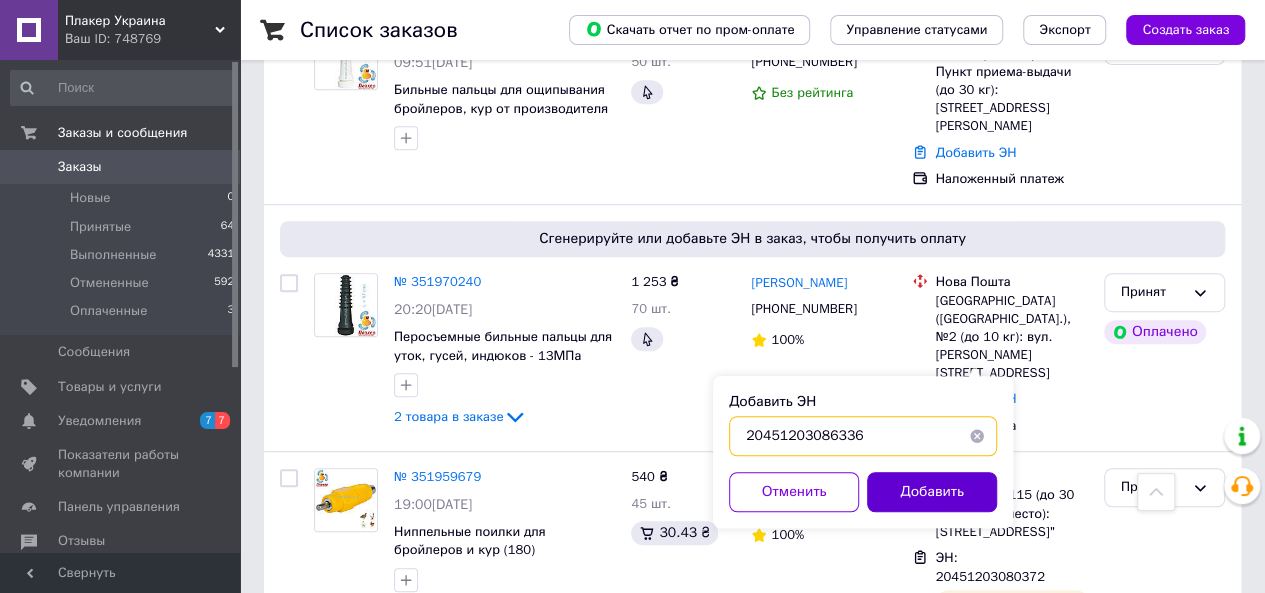 type on "20451203086336" 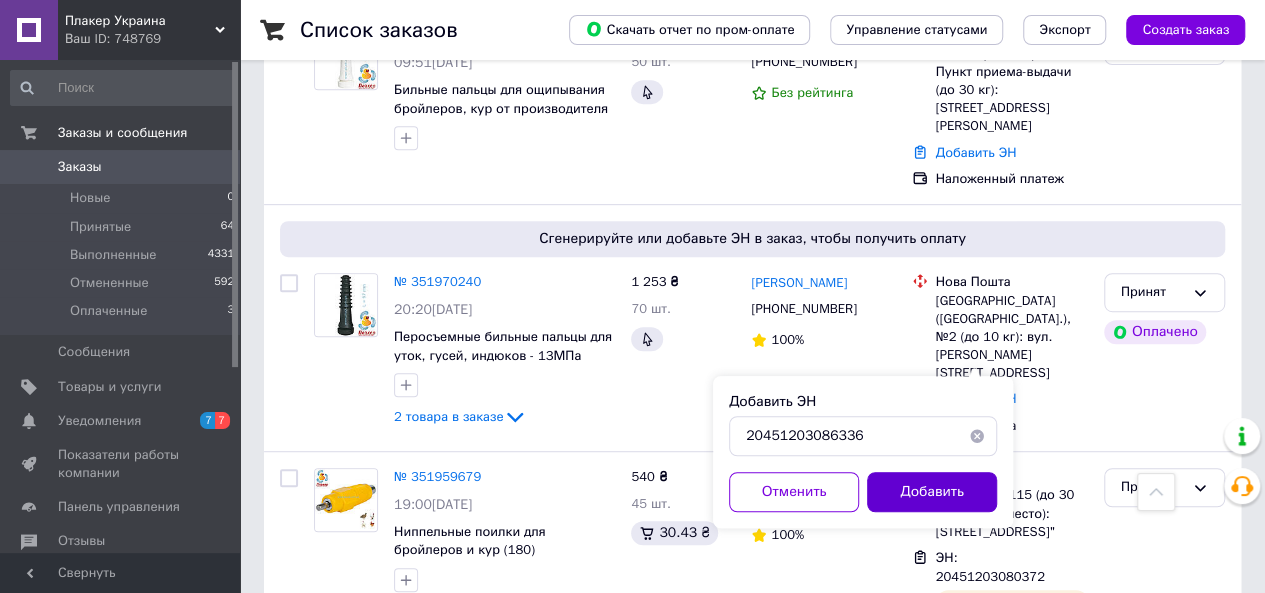 click on "Добавить" at bounding box center (932, 492) 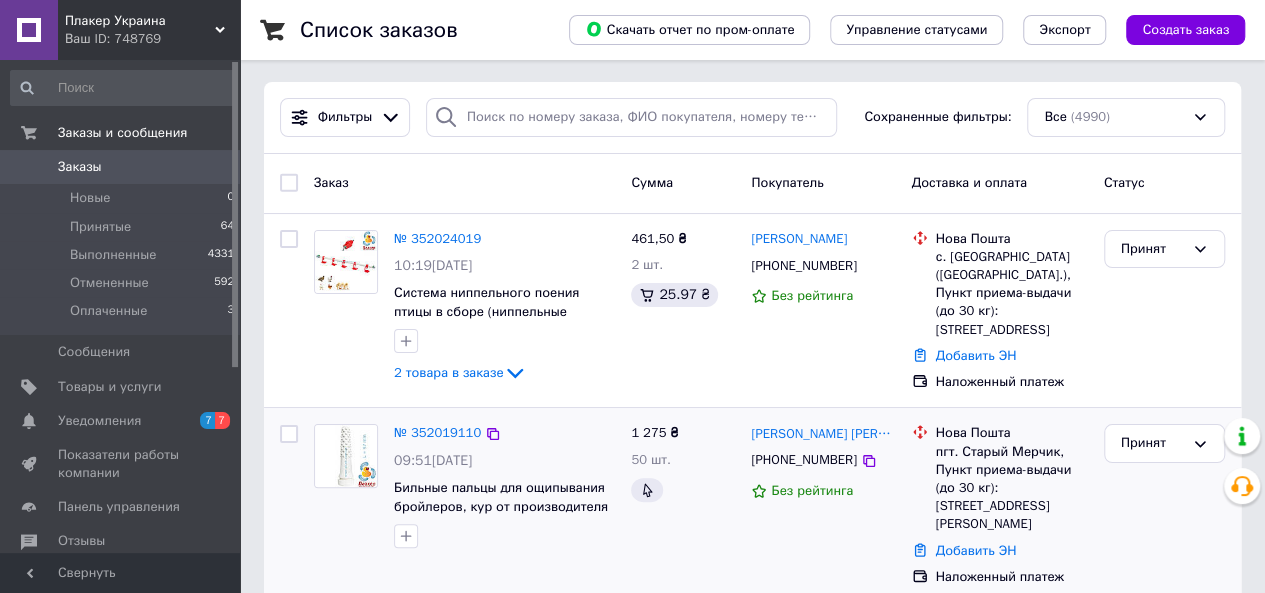 scroll, scrollTop: 0, scrollLeft: 0, axis: both 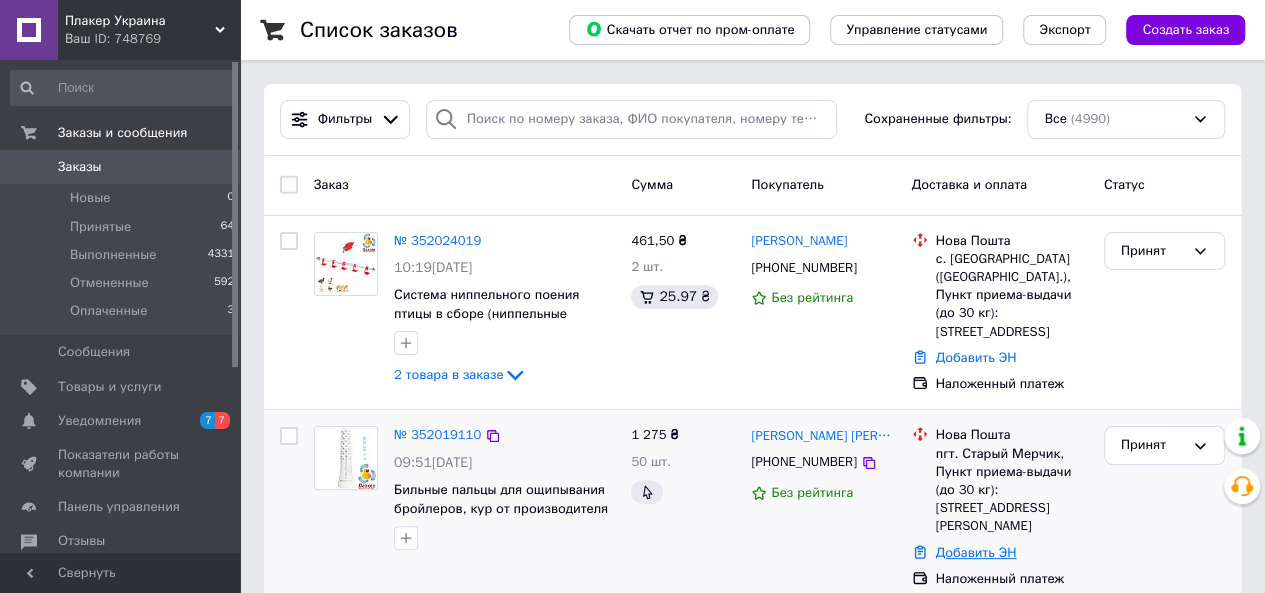 click on "Добавить ЭН" at bounding box center [976, 552] 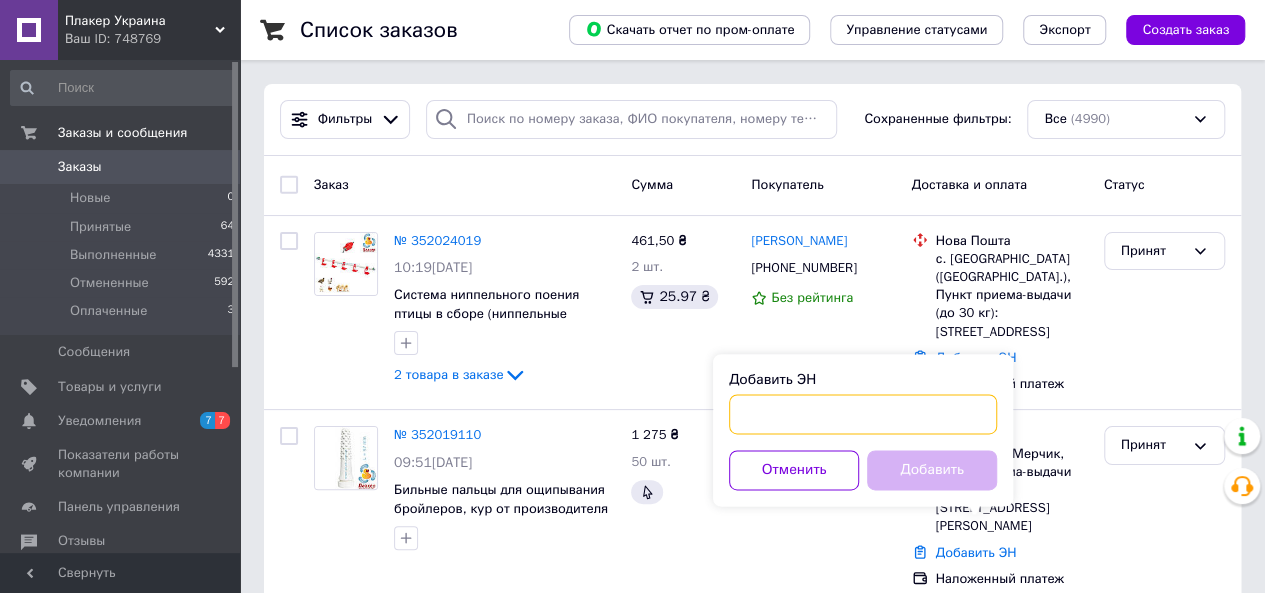 drag, startPoint x: 755, startPoint y: 417, endPoint x: 758, endPoint y: 407, distance: 10.440307 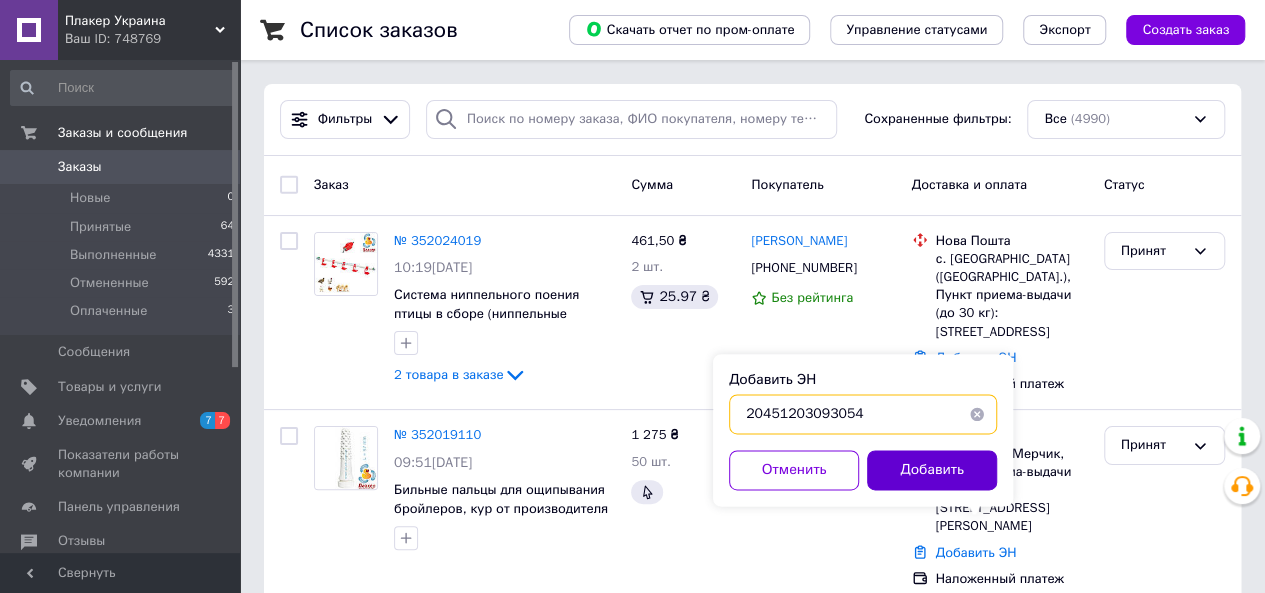 type on "20451203093054" 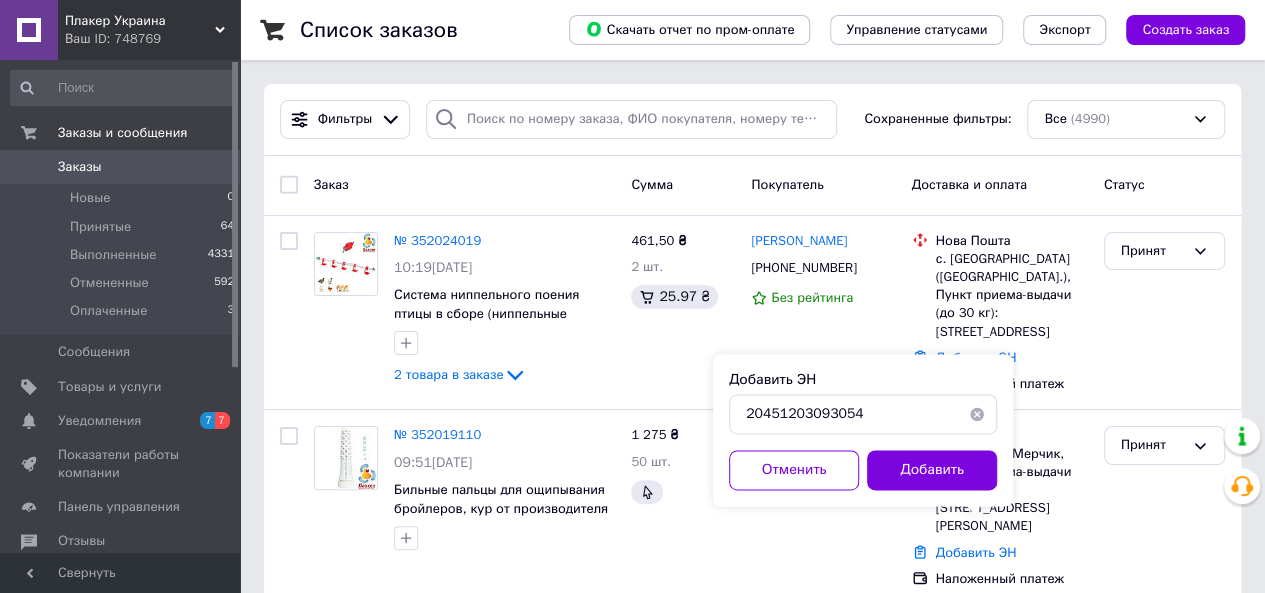 click on "Добавить" at bounding box center [932, 470] 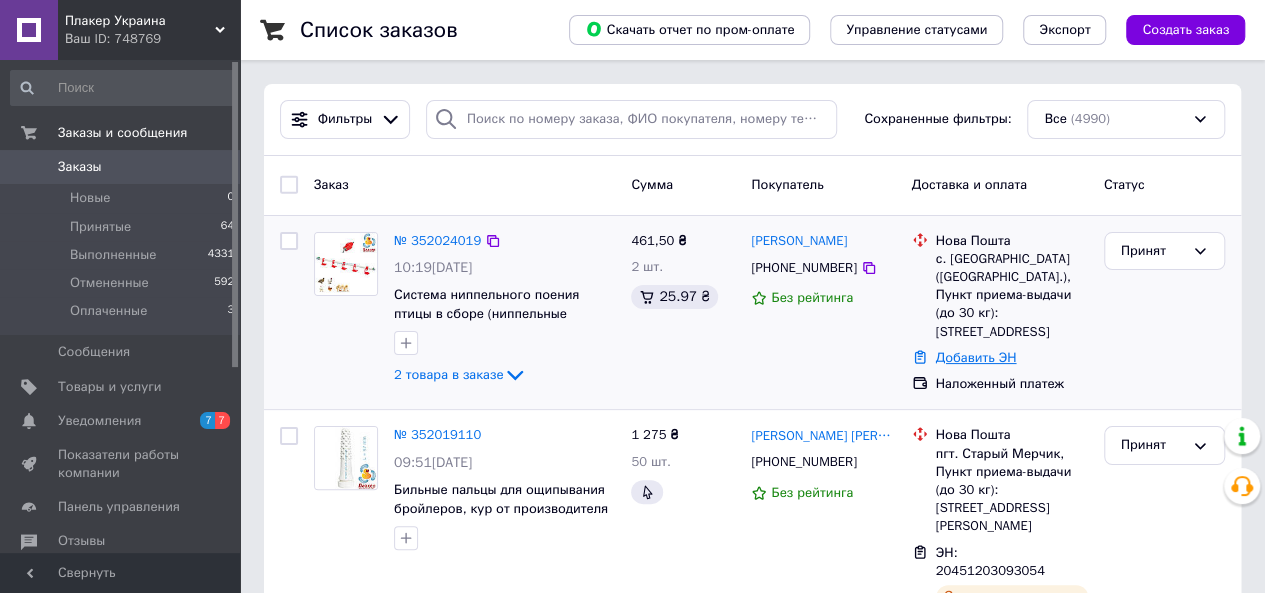 click on "Добавить ЭН" at bounding box center [976, 357] 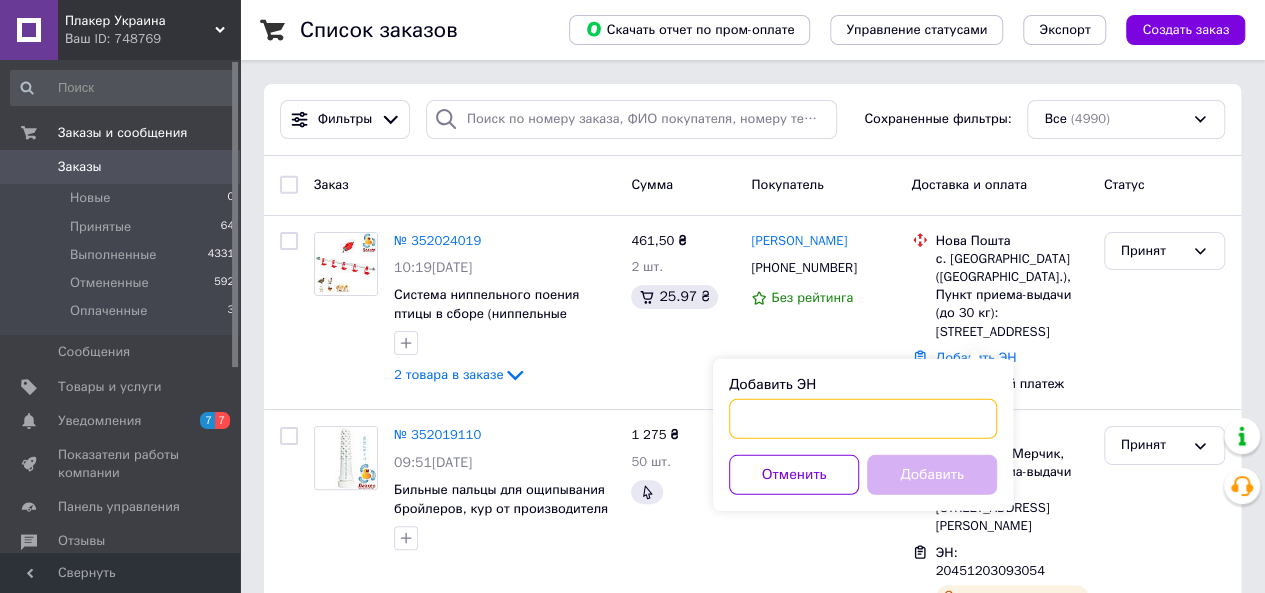 click on "Добавить ЭН" at bounding box center [863, 419] 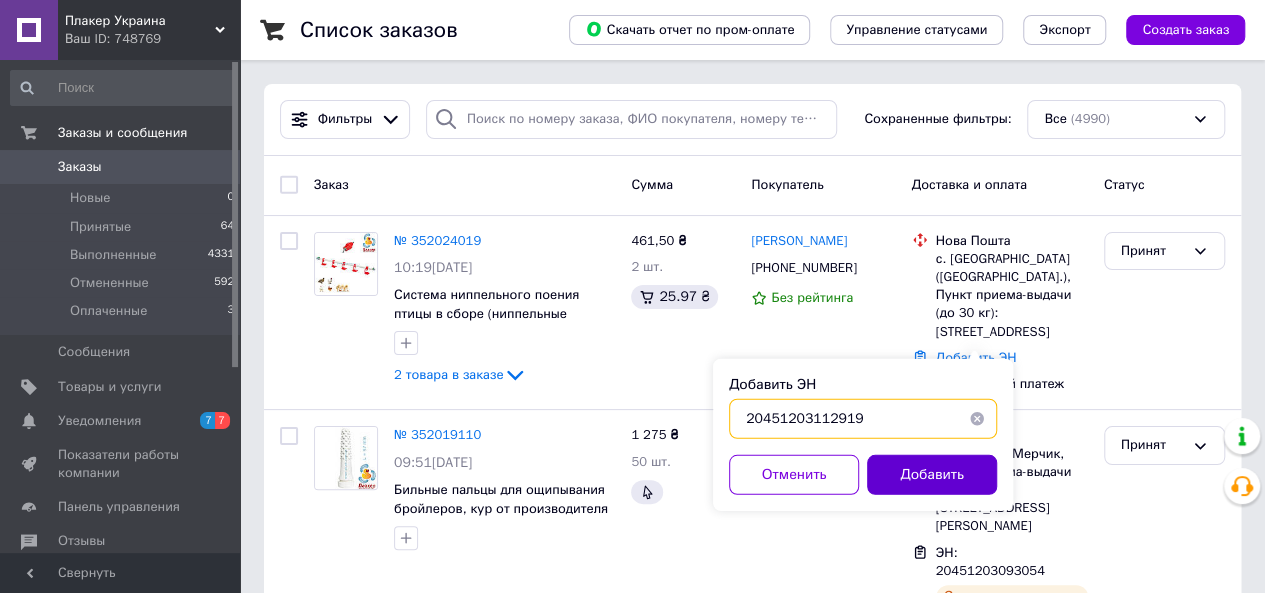 type on "20451203112919" 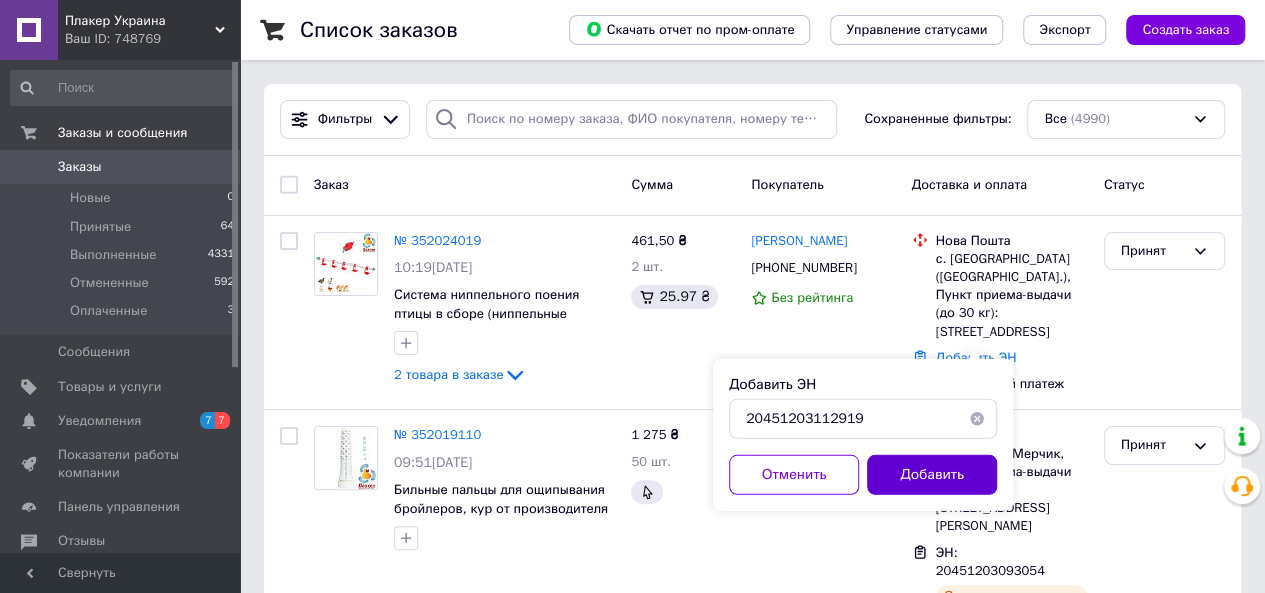 click on "Добавить" at bounding box center (932, 475) 